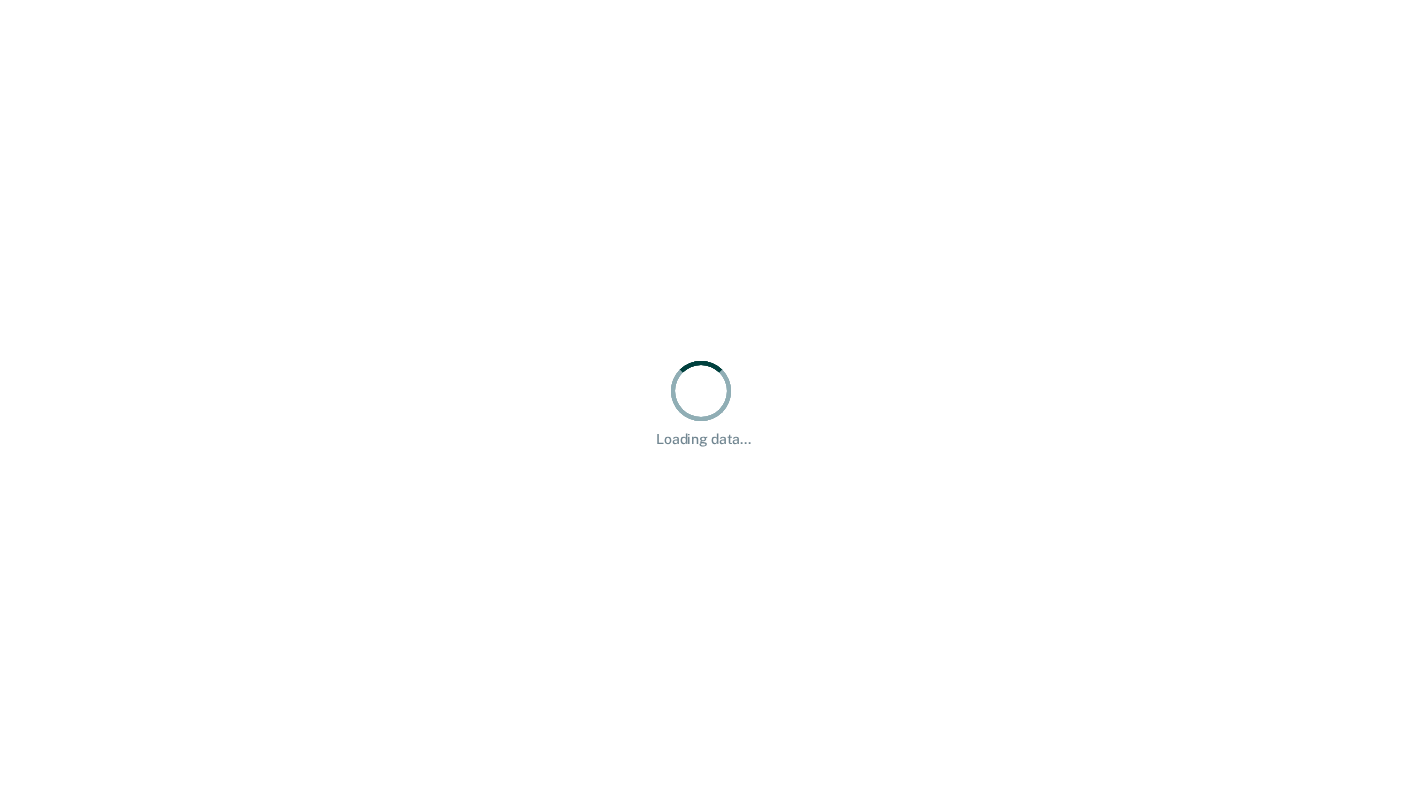 scroll, scrollTop: 0, scrollLeft: 0, axis: both 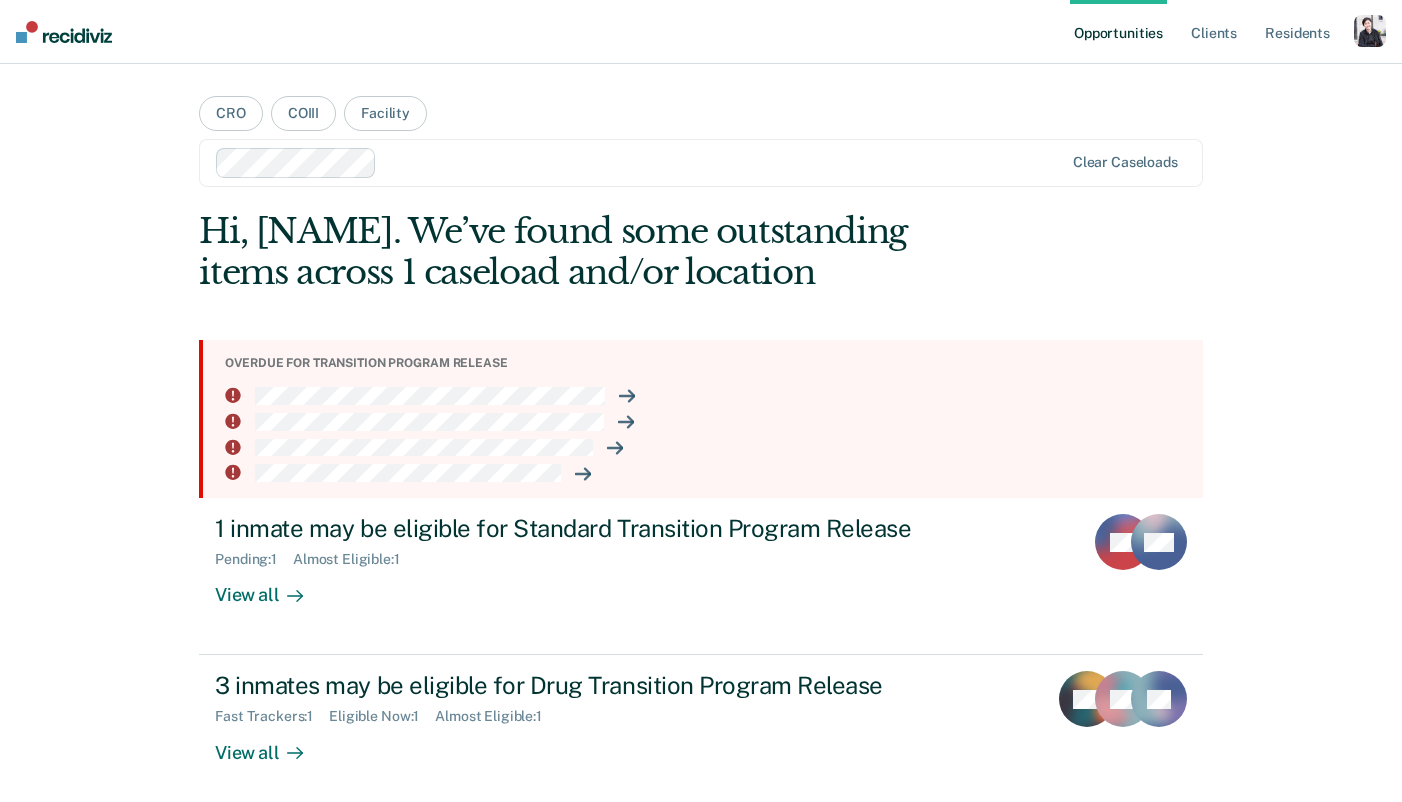 click at bounding box center [1370, 31] 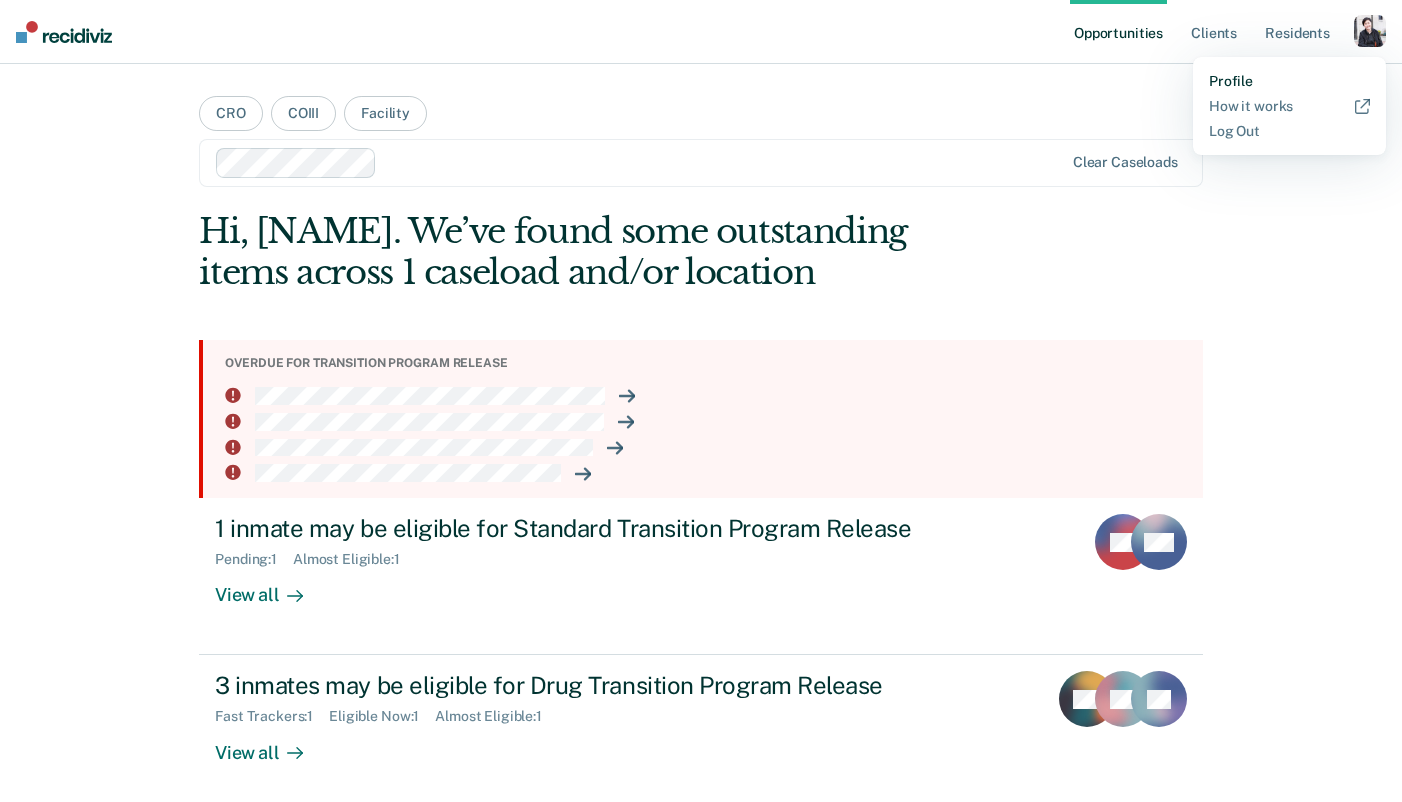 click on "Profile" at bounding box center [1289, 81] 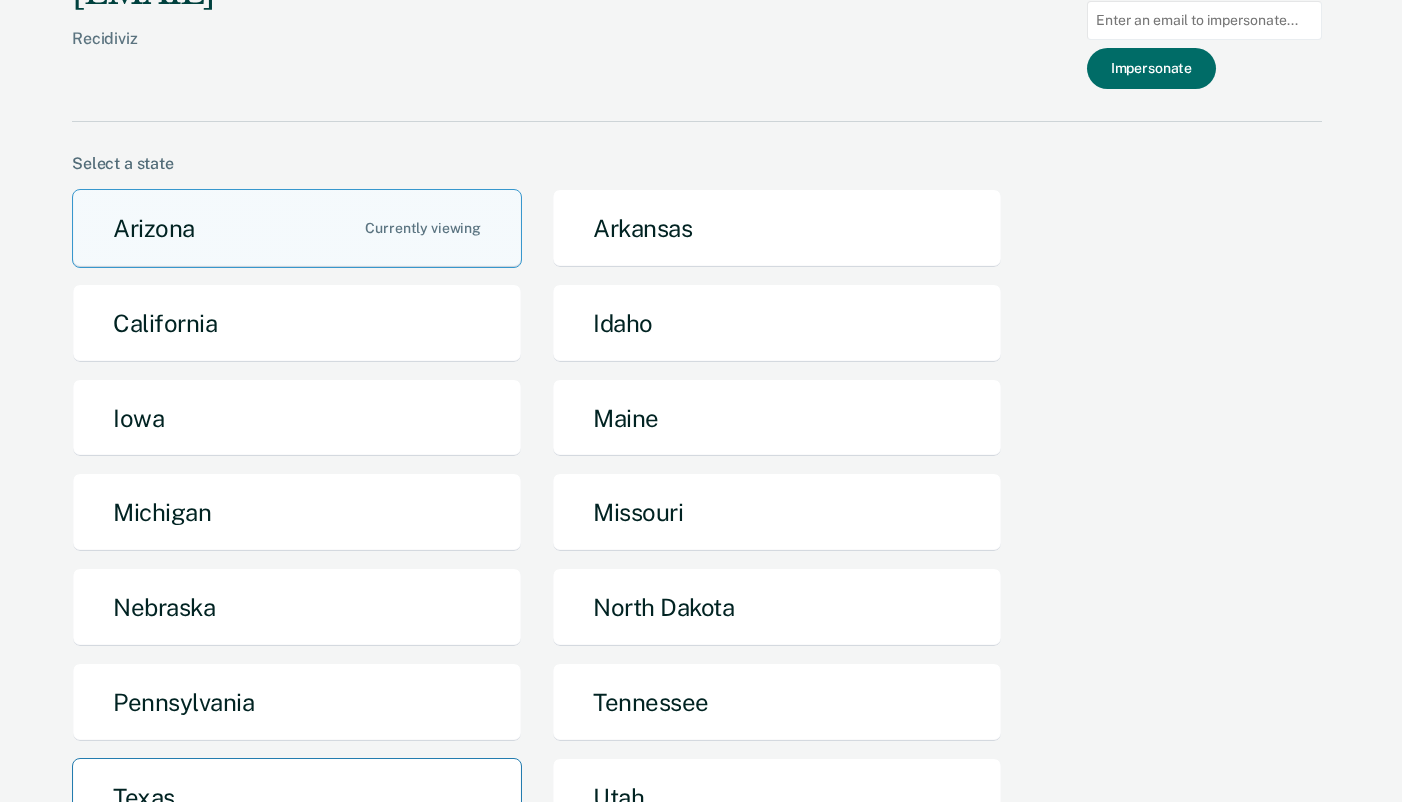 scroll, scrollTop: 22, scrollLeft: 0, axis: vertical 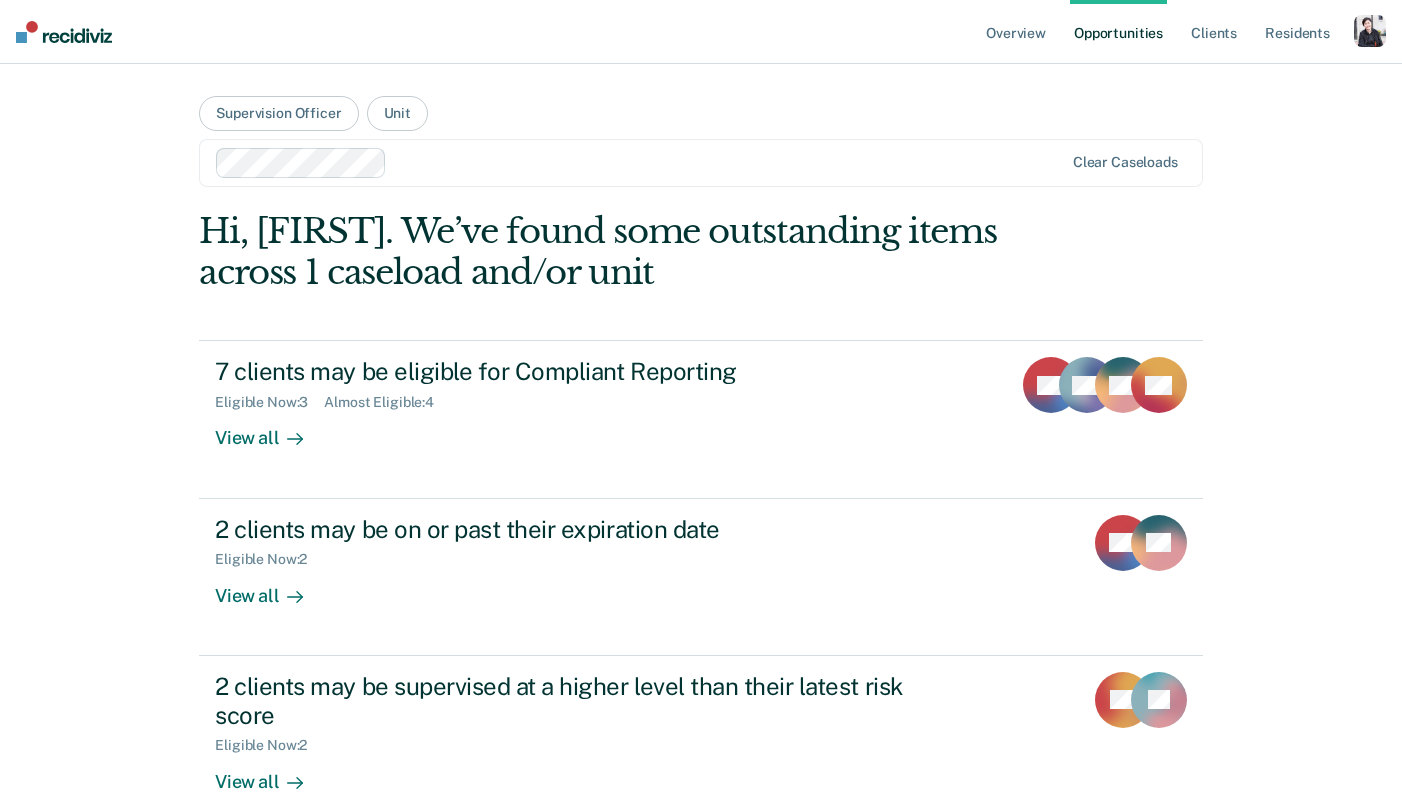 click at bounding box center [1370, 31] 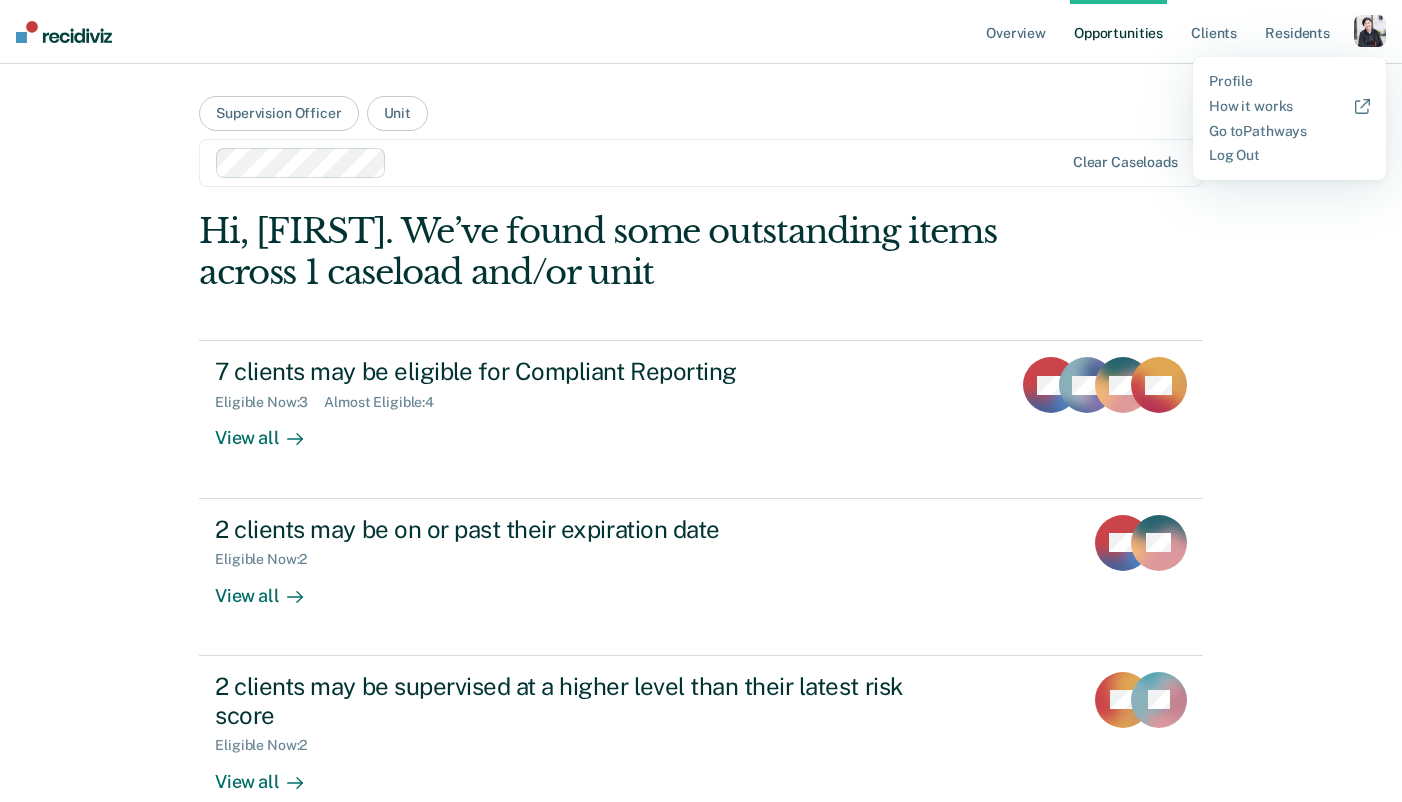 click at bounding box center [728, 162] 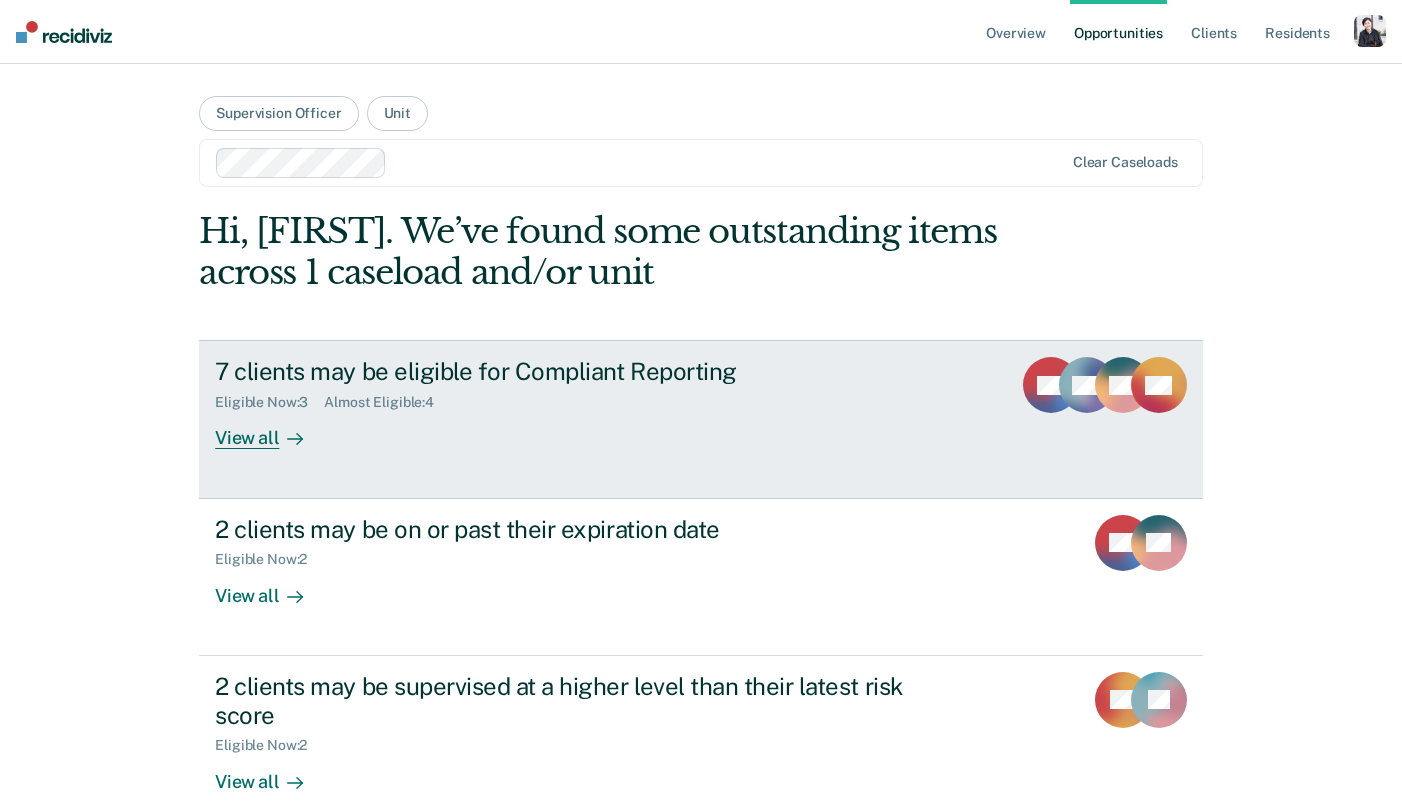 click on "View all" at bounding box center (271, 430) 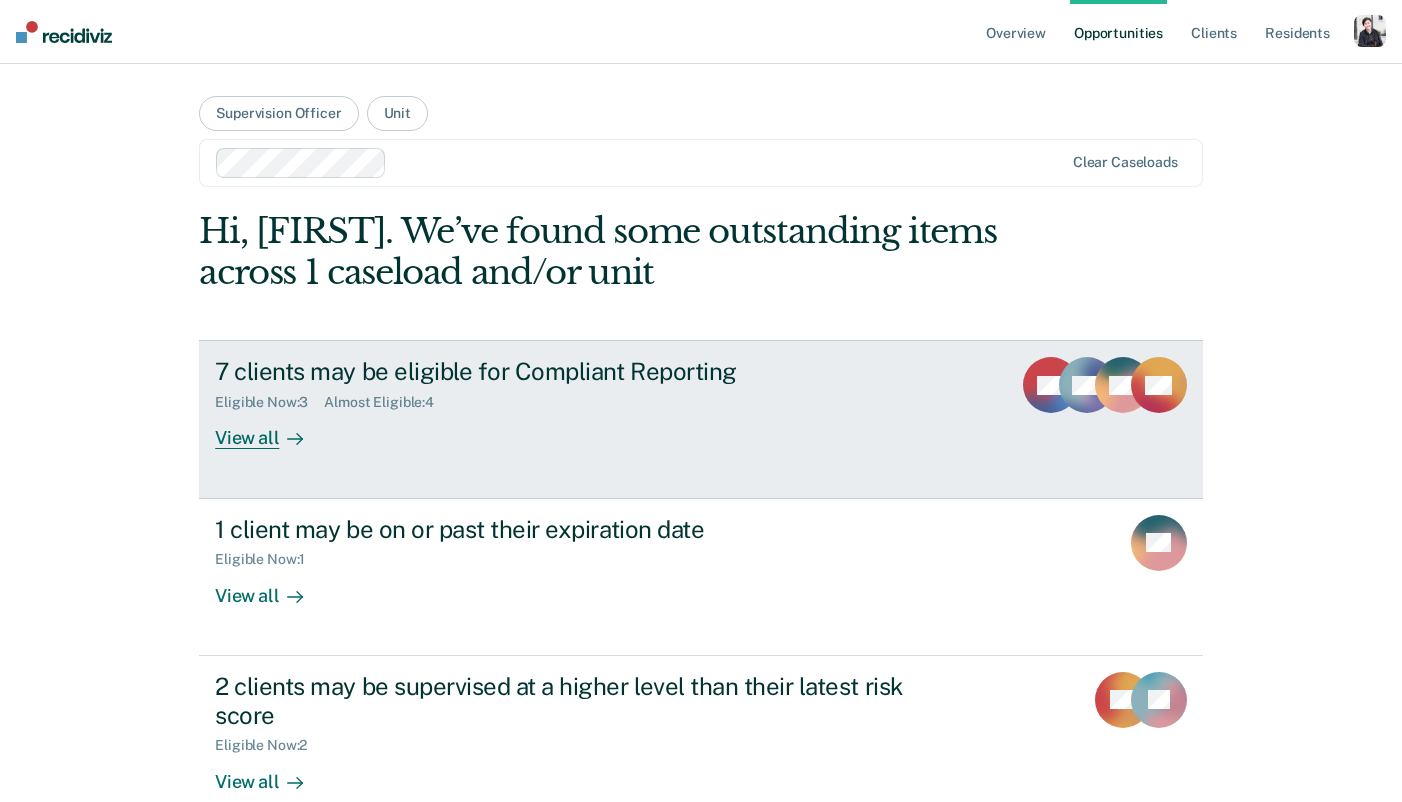 click on "View all" at bounding box center [271, 430] 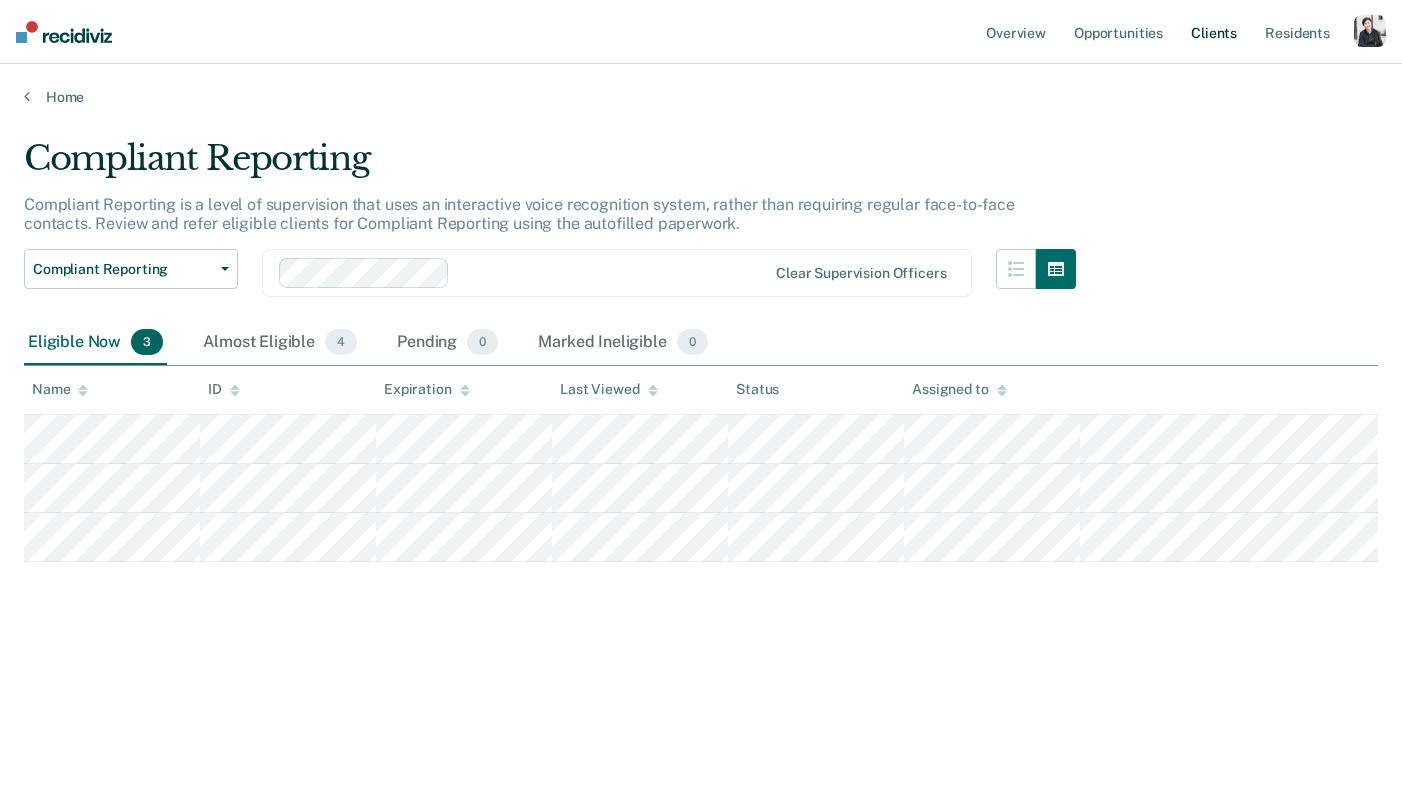 click on "Client s" at bounding box center (1214, 32) 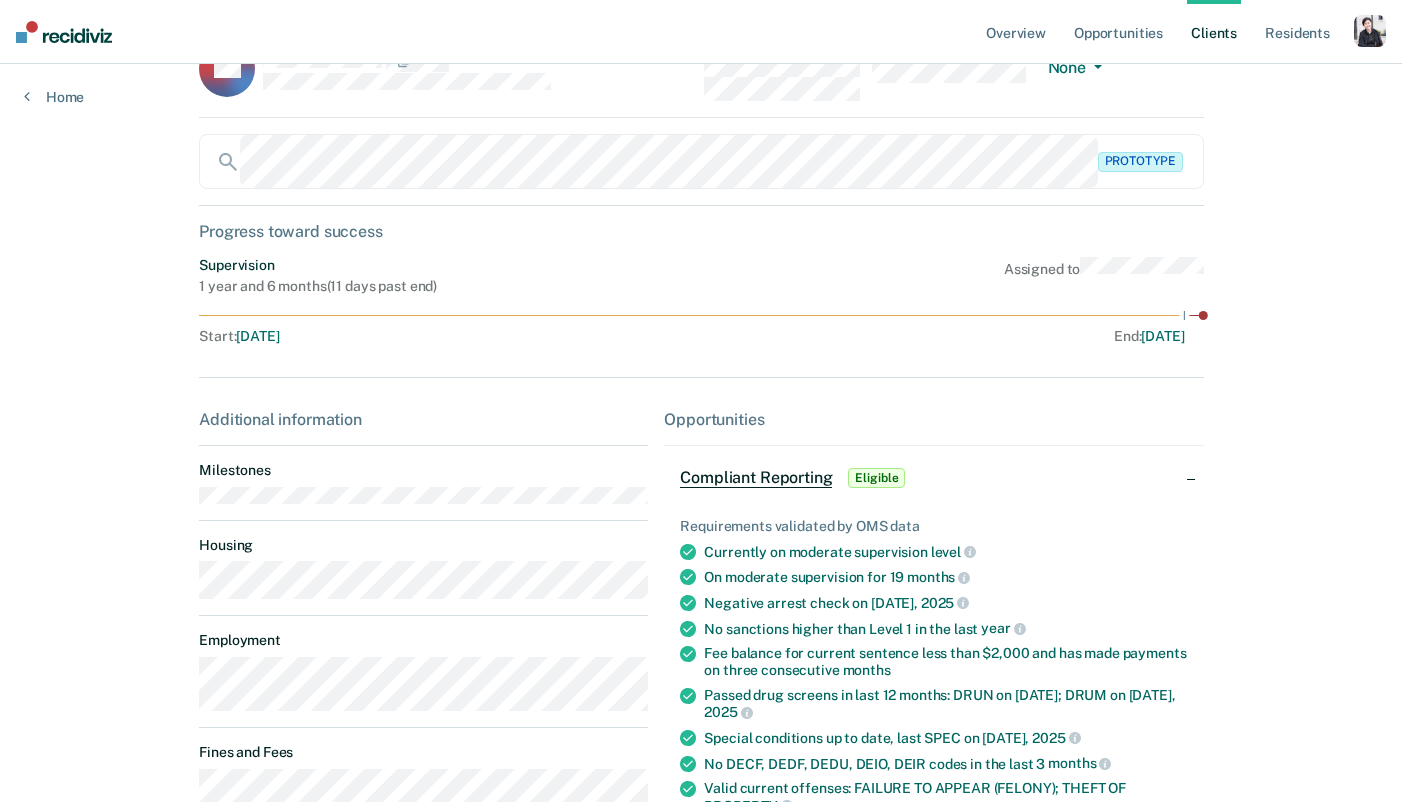 scroll, scrollTop: 0, scrollLeft: 0, axis: both 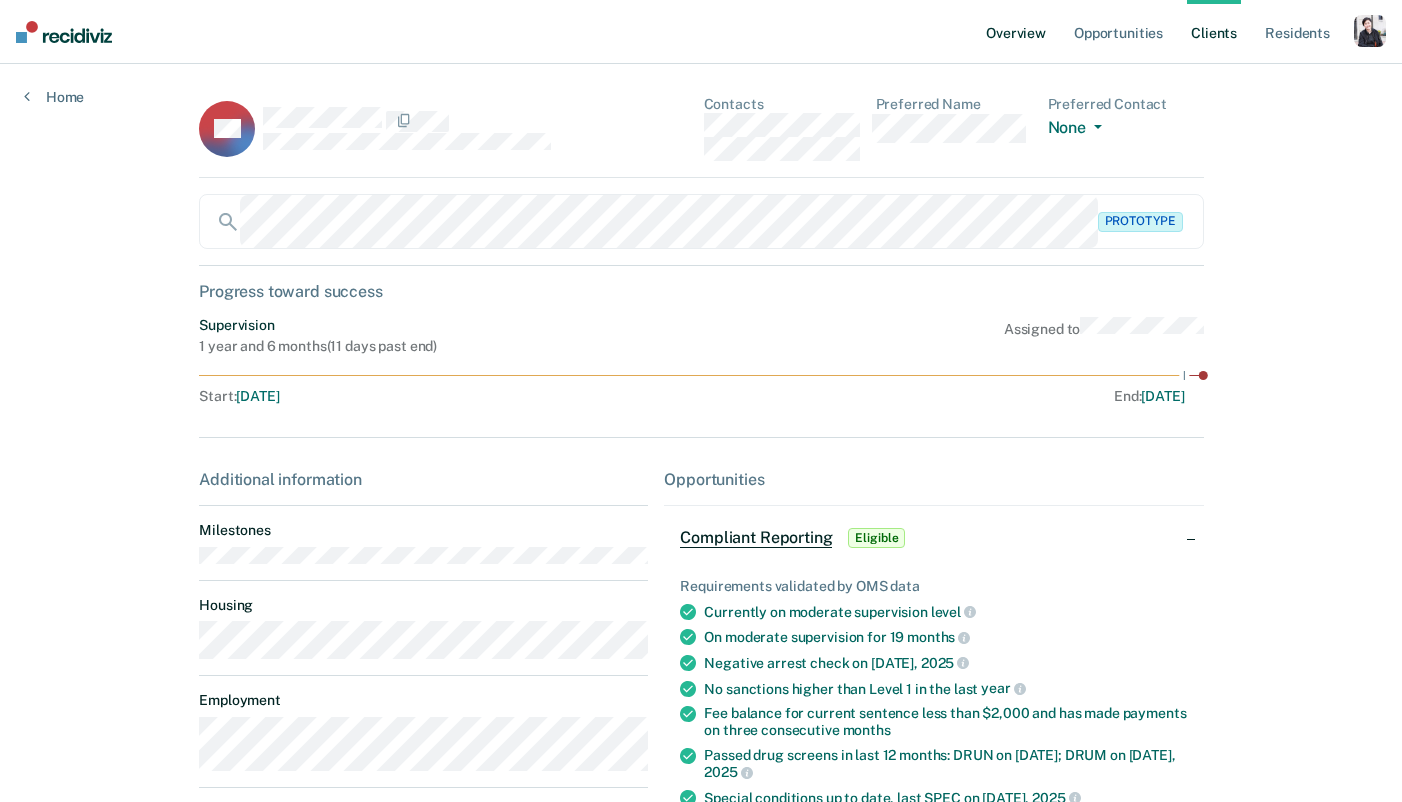 click on "Overview" at bounding box center [1016, 32] 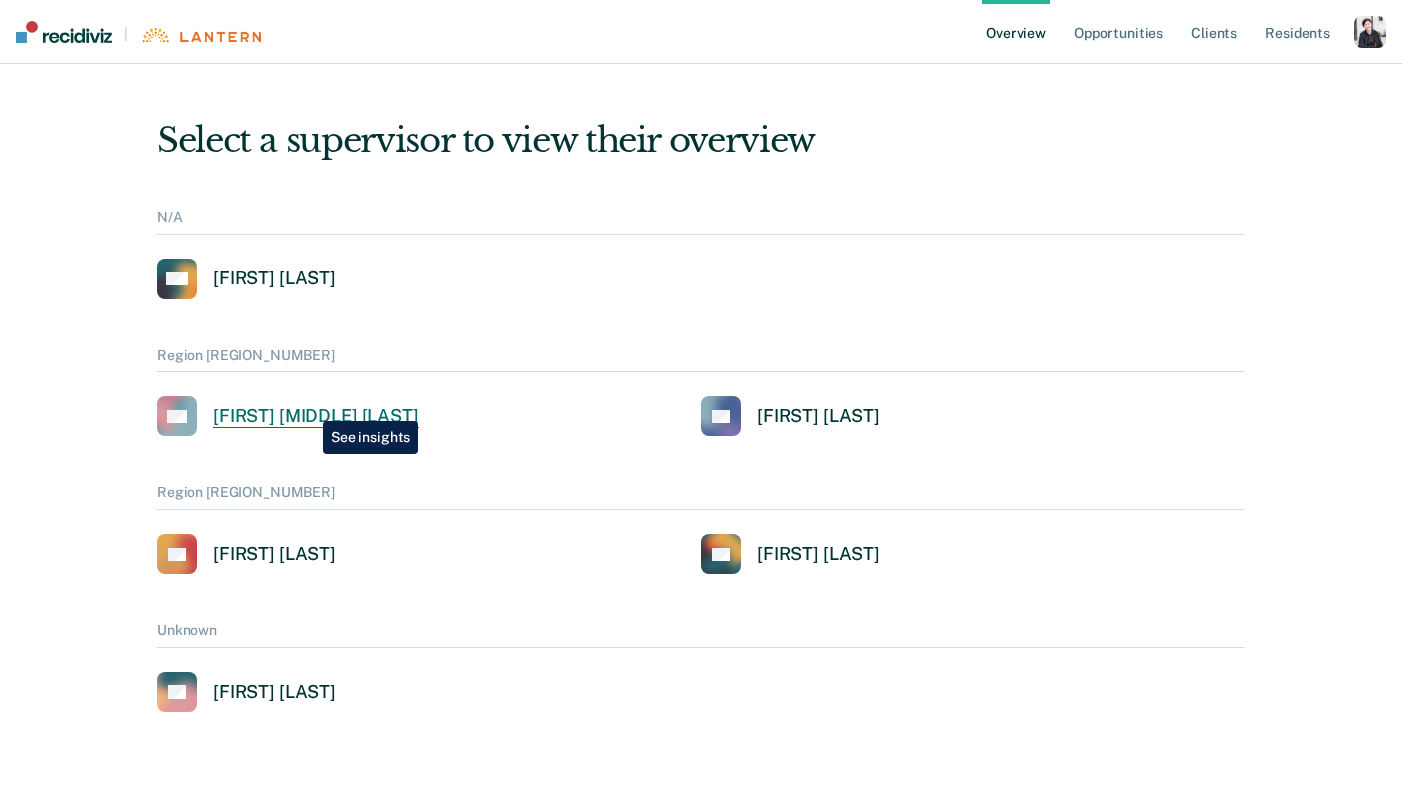click on "[FIRST] [MIDDLE] [LAST]" at bounding box center [316, 416] 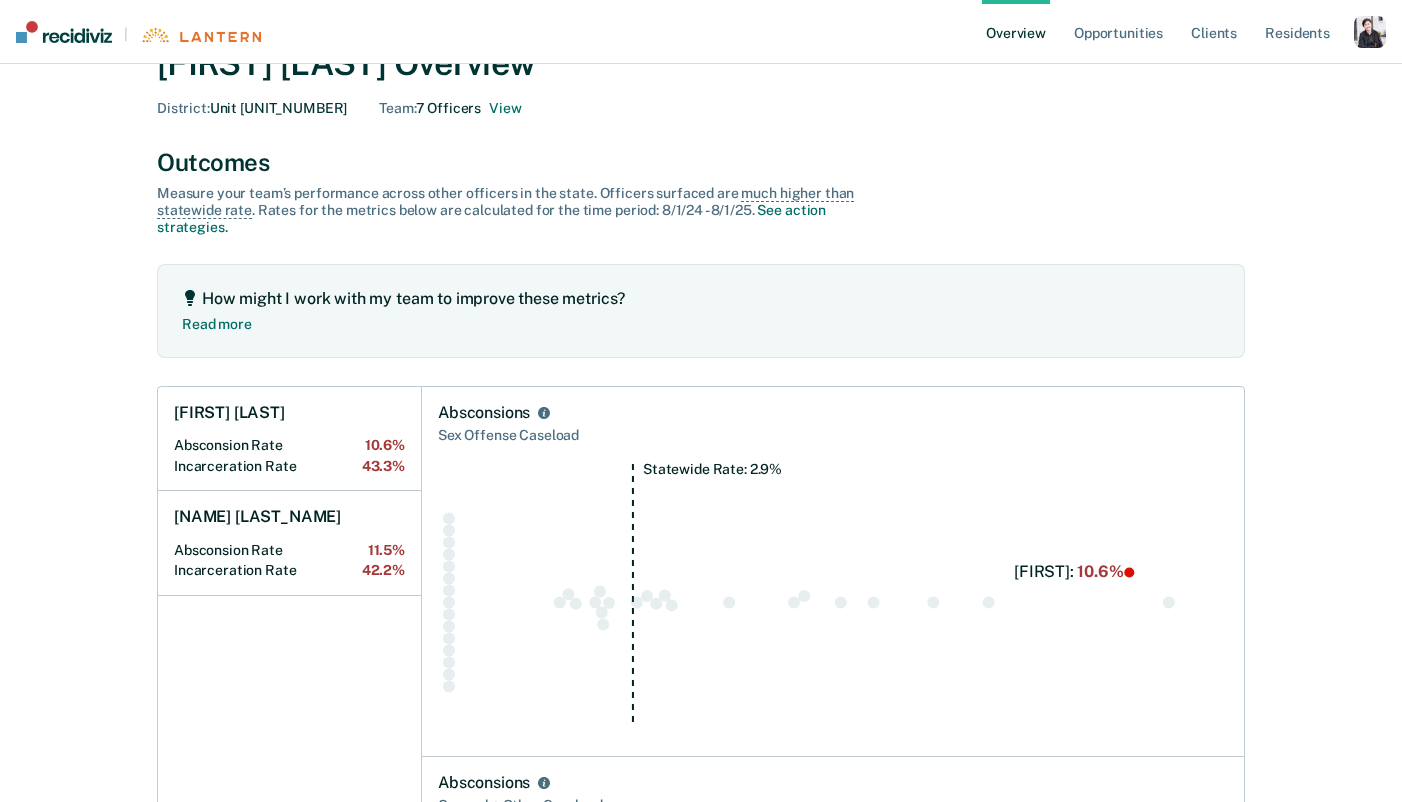 scroll, scrollTop: 0, scrollLeft: 0, axis: both 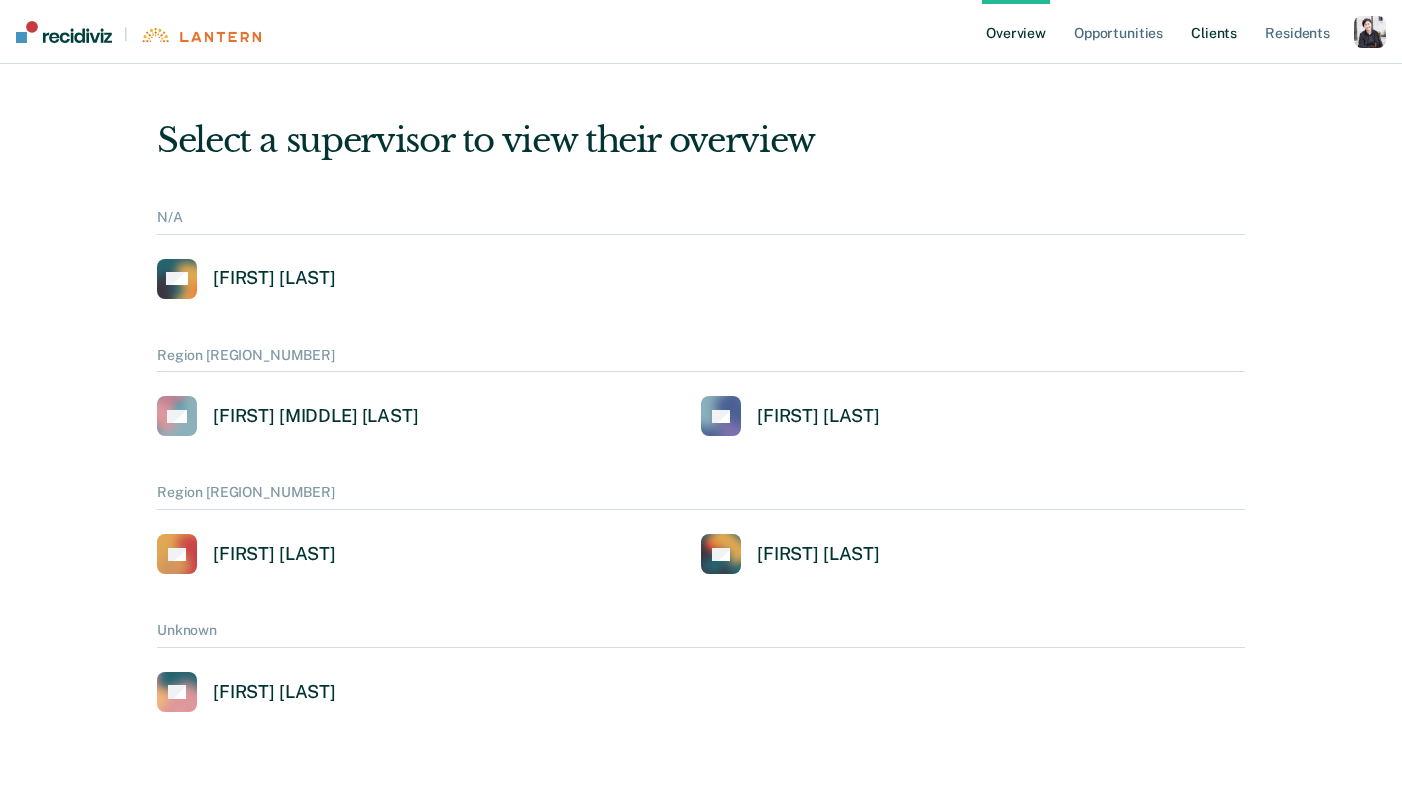 click on "Client s" at bounding box center [1214, 32] 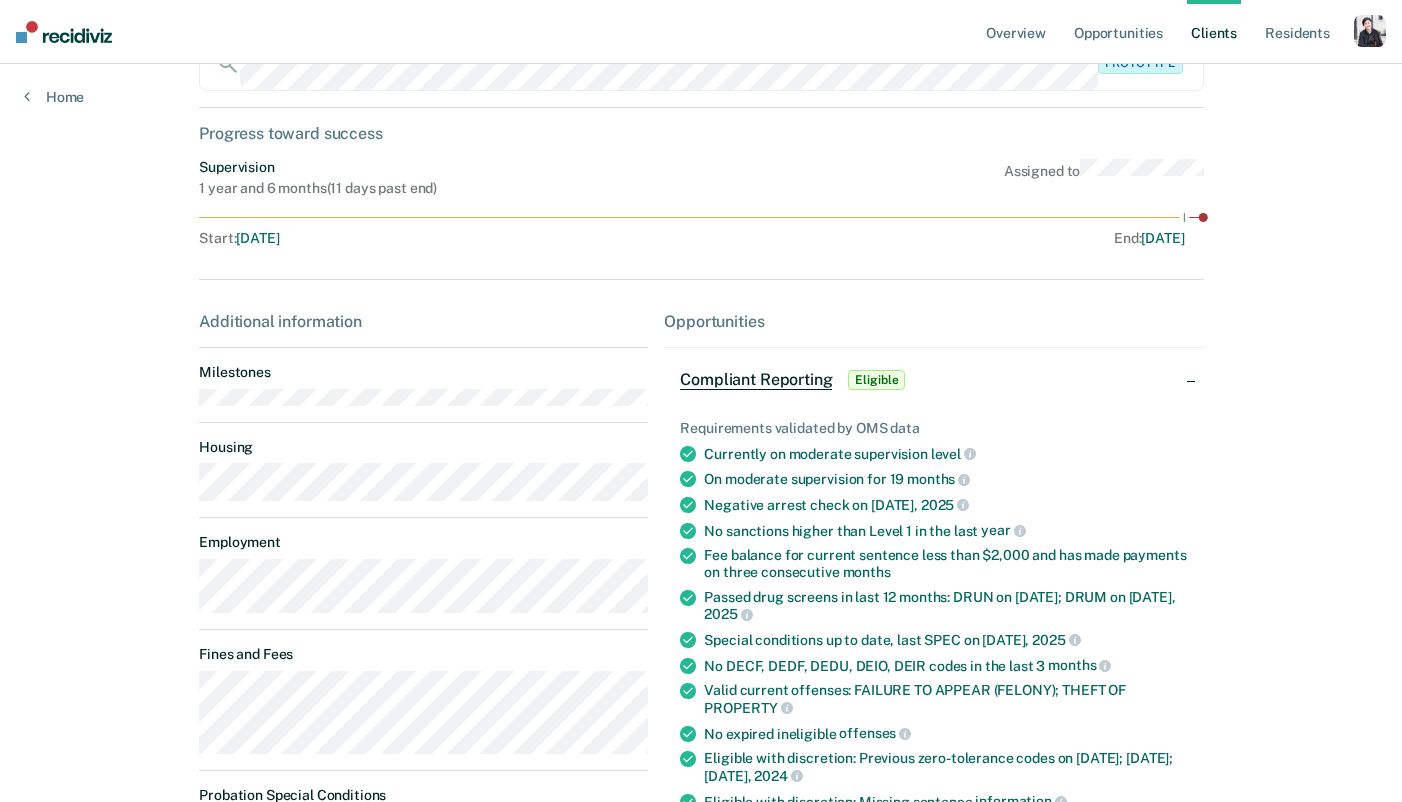 scroll, scrollTop: 0, scrollLeft: 0, axis: both 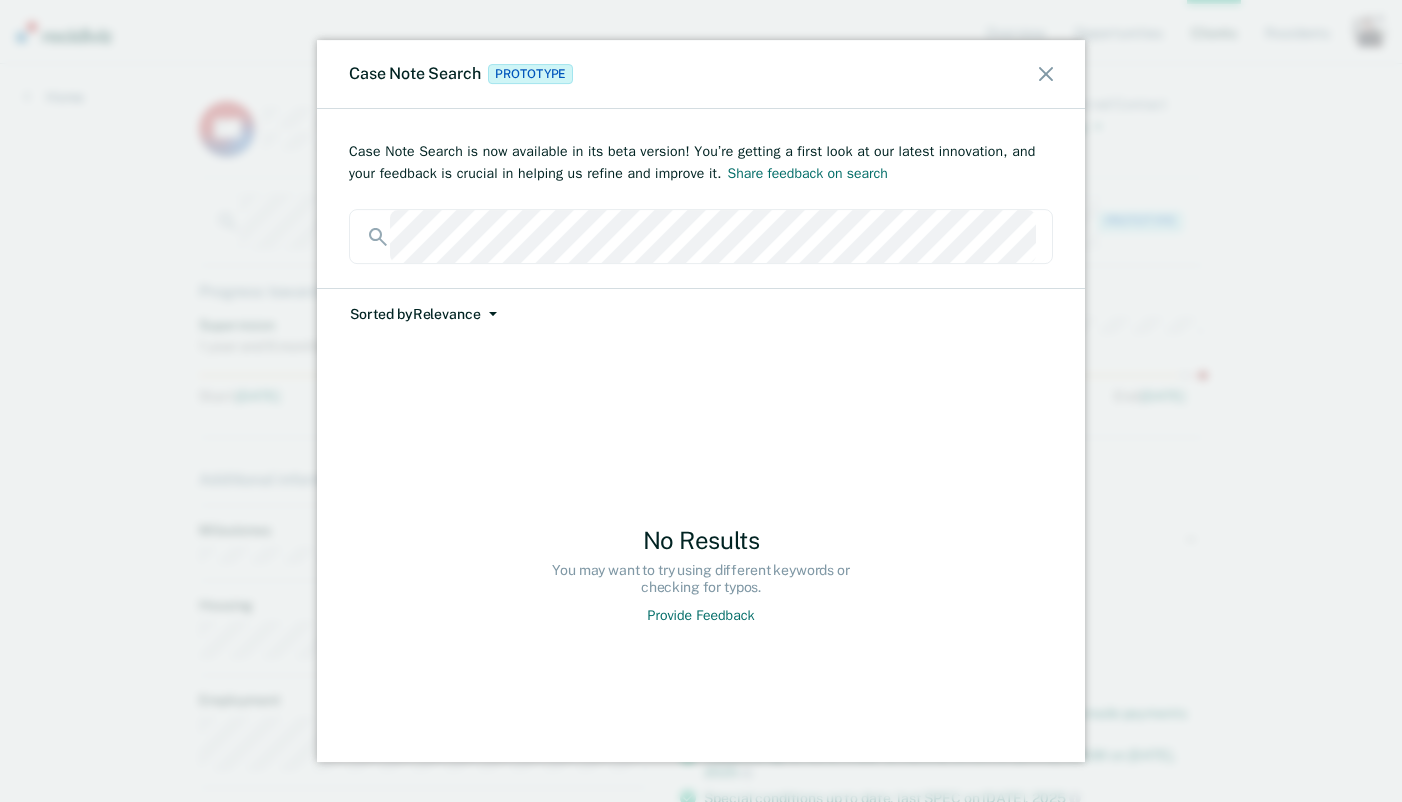 click on "Case Note Search Prototype Case Note Search is now available in its beta version! You’re getting a first look at our latest innovation, and your feedback is crucial in helping us refine and improve it. Share feedback on search Sorted by  Relevance Relevance Date No Results You may want to try using different keywords or checking for typos. Provide Feedback" at bounding box center [701, 401] 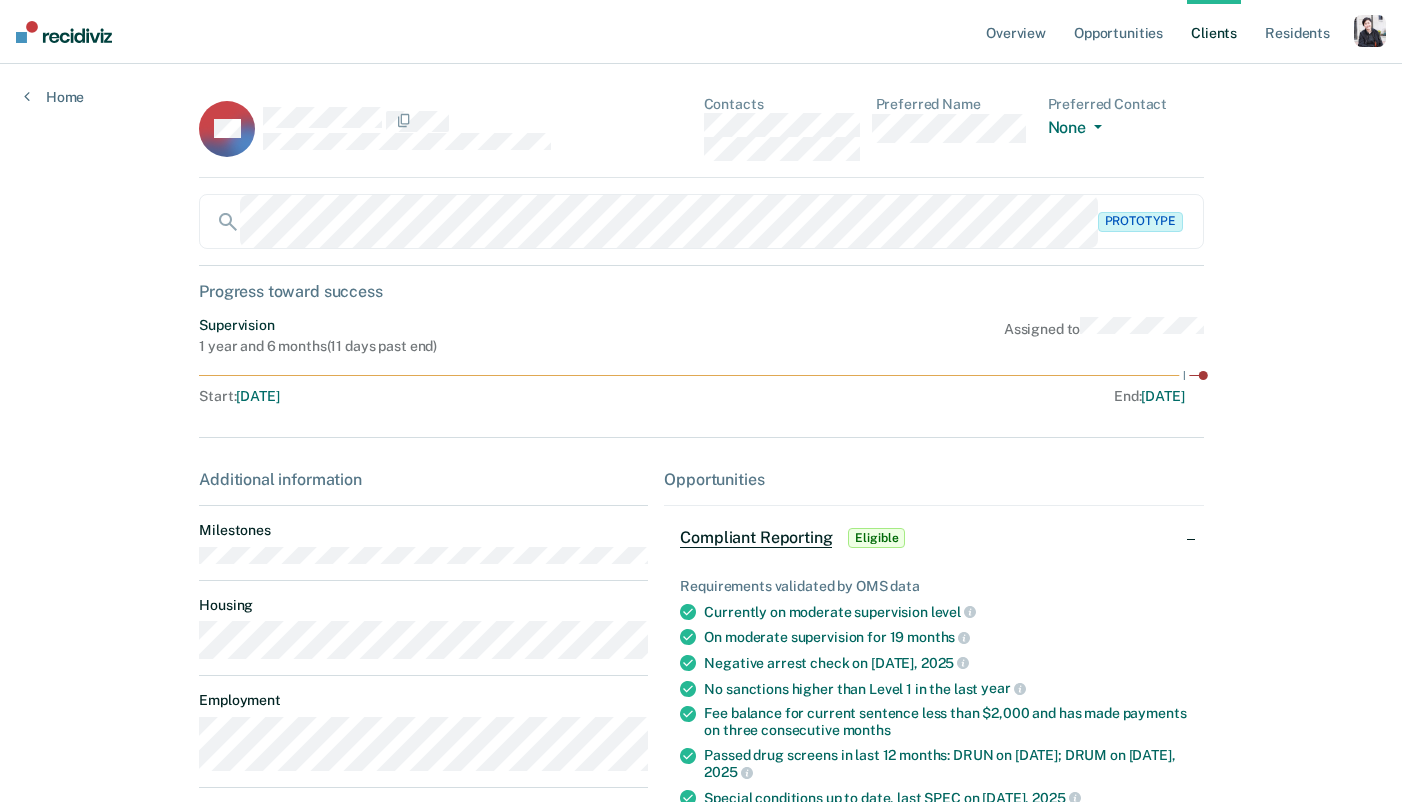 click on "Overview Opportunities Client s Resident s Profile How it works Go to  Pathways Log Out Home VH   Contacts Preferred Name Preferred Contact None Call Text Email None Prototype Progress toward success Supervision 1 year and 6 months  ( 11 days past end ) Assigned to  Start :  [DATE] End :  [DATE] Additional information Milestones Housing   Employment Fines and Fees Probation Special Conditions Parole Special Conditions Opportunities Compliant Reporting Eligible Requirements validated by OMS data Currently on moderate supervision   level   On moderate supervision for 19   months   Negative arrest check on [DATE]   No sanctions higher than Level 1 in the last   year   Fee balance for current sentence less than $2,000 and has made payments on three consecutive   months Passed drug screens in last 12 months: DRUN on [DATE]; DRUM on [DATE],   2025   Special conditions up to date, last SPEC on [DATE]   No DECF, DEDF, DEDU, DEIO, DEIR codes in the last 3   months     PROPERTY" at bounding box center [701, 637] 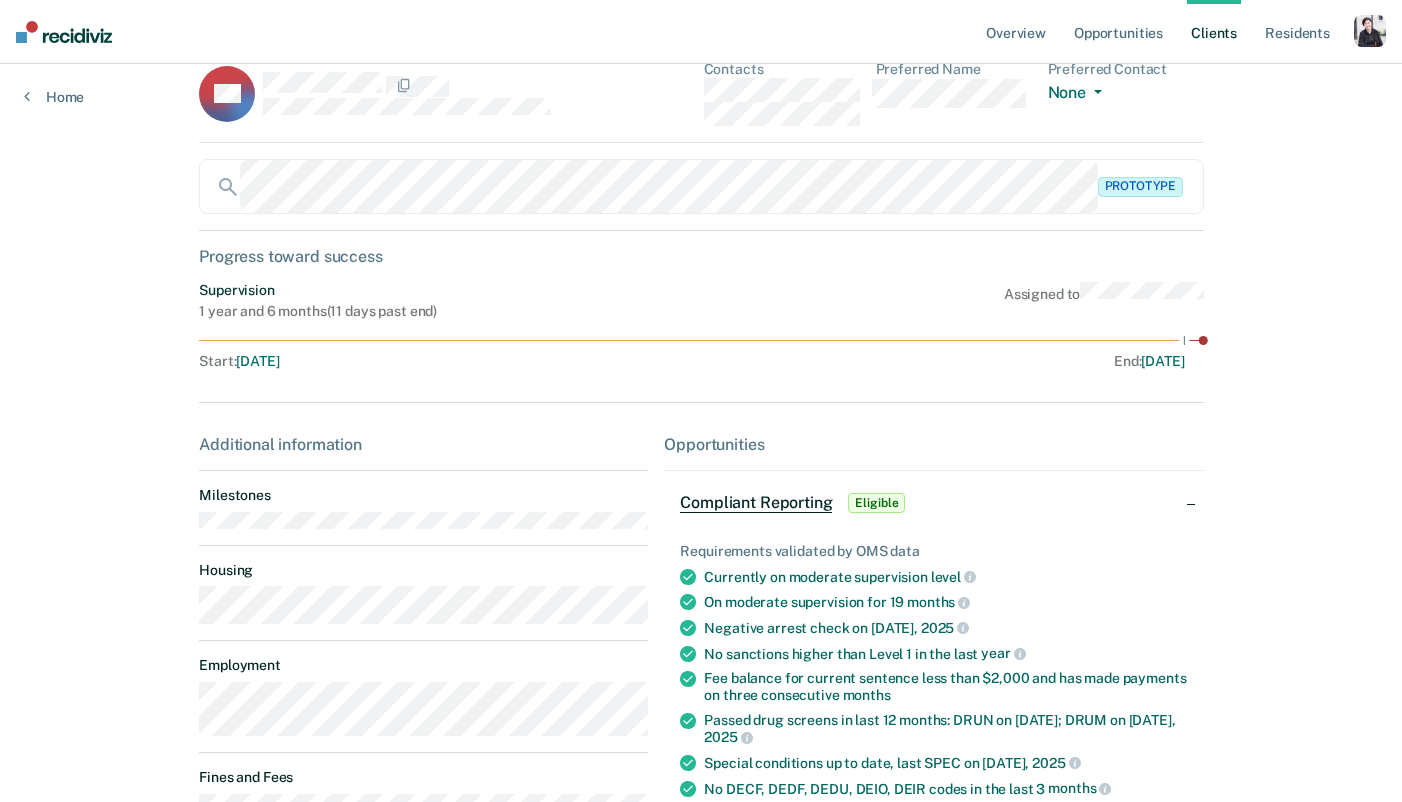 scroll, scrollTop: 0, scrollLeft: 0, axis: both 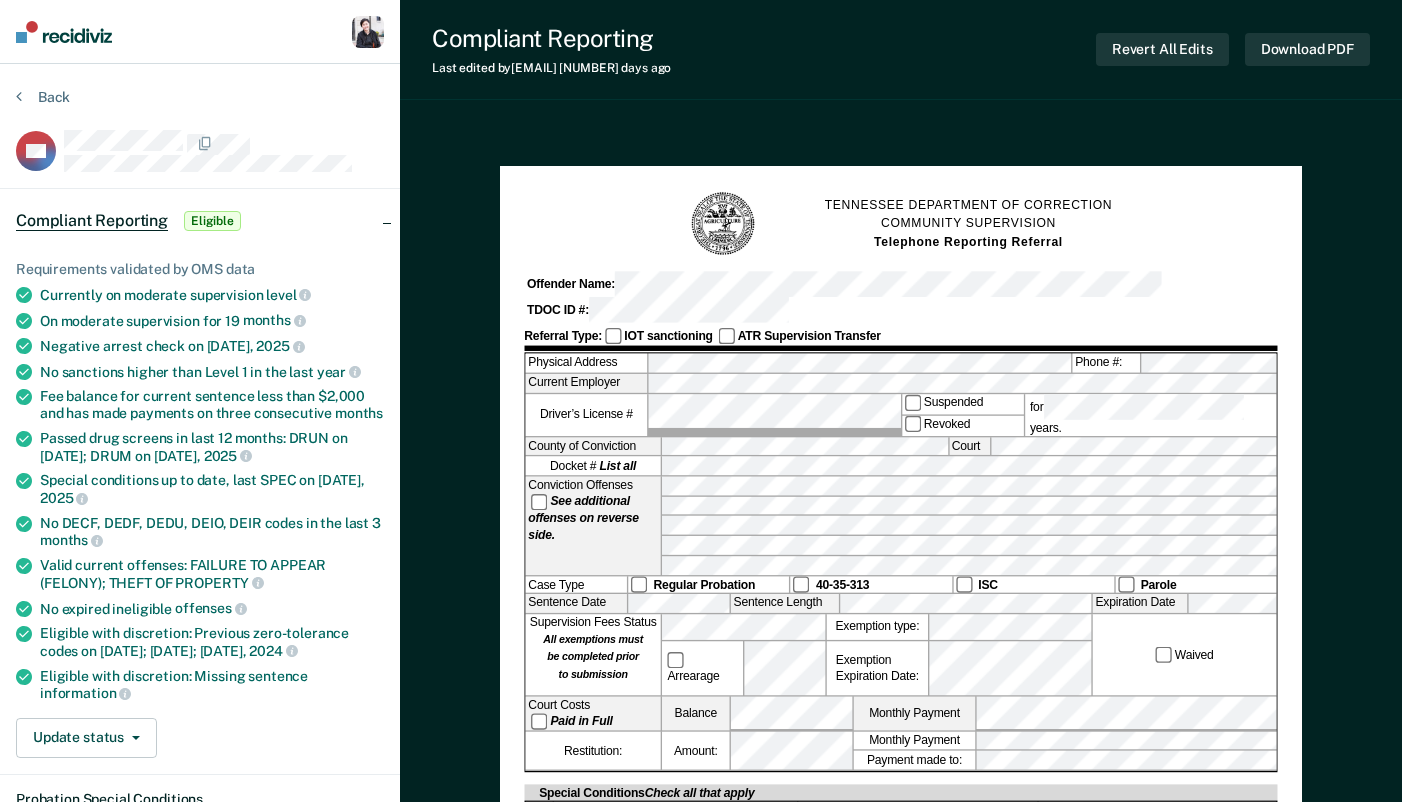 click at bounding box center [64, 32] 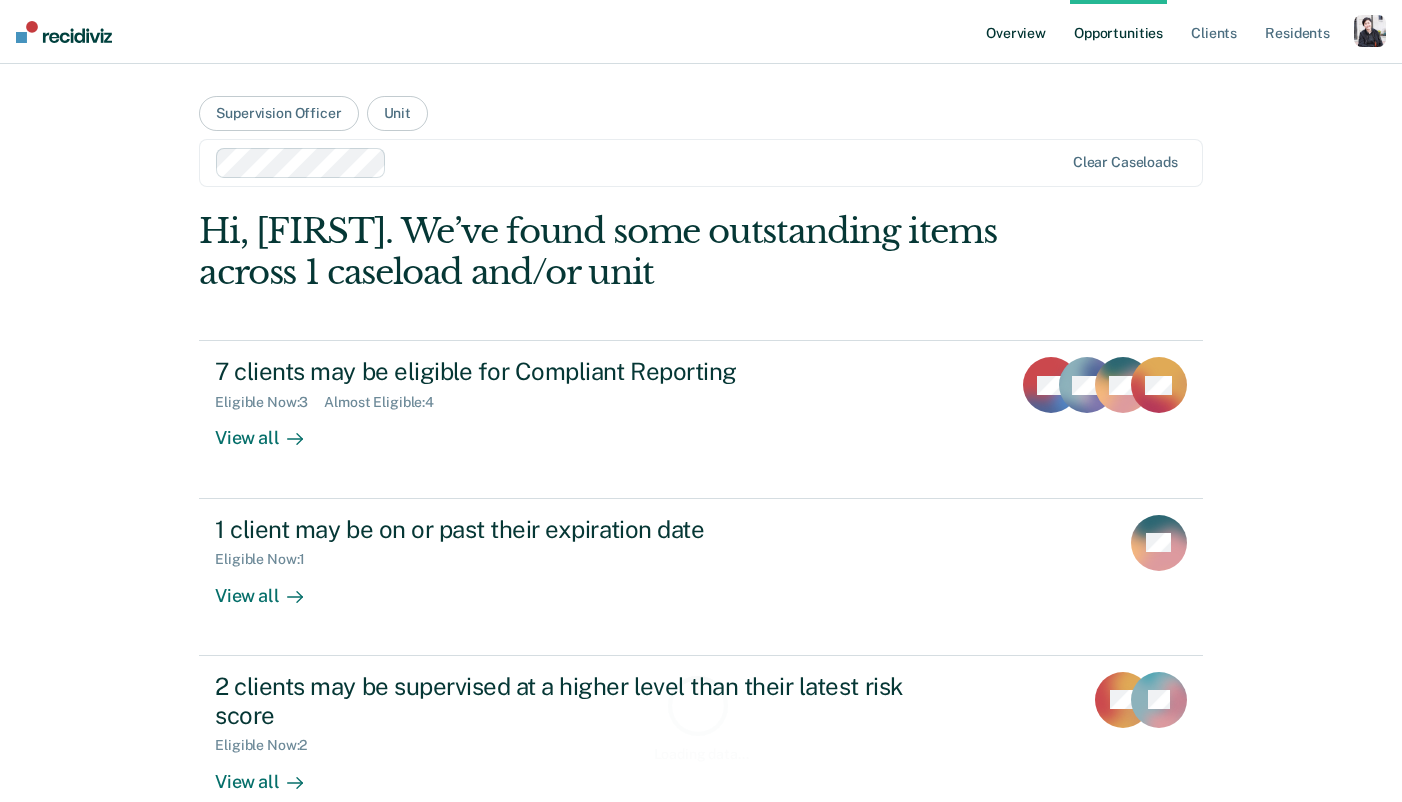click on "Overview" at bounding box center (1016, 32) 